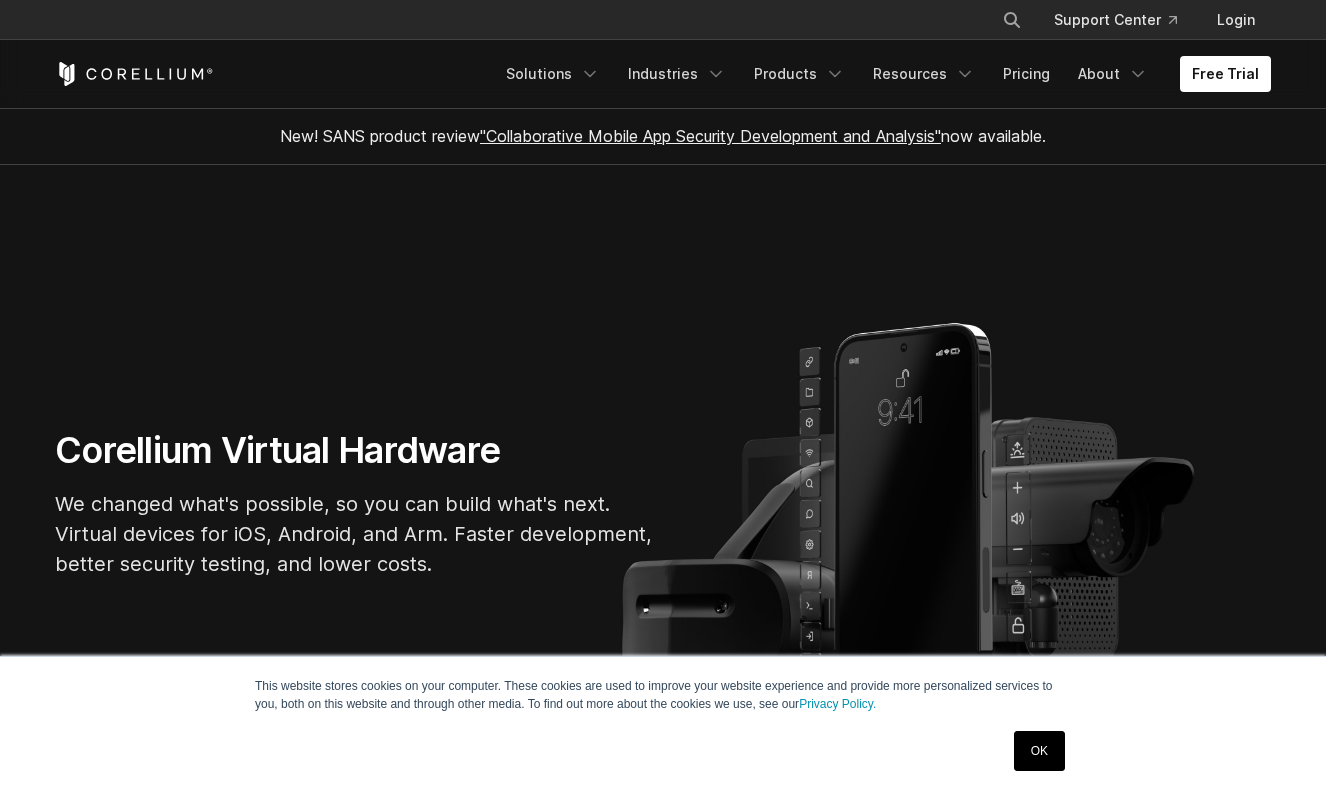 scroll, scrollTop: 0, scrollLeft: 0, axis: both 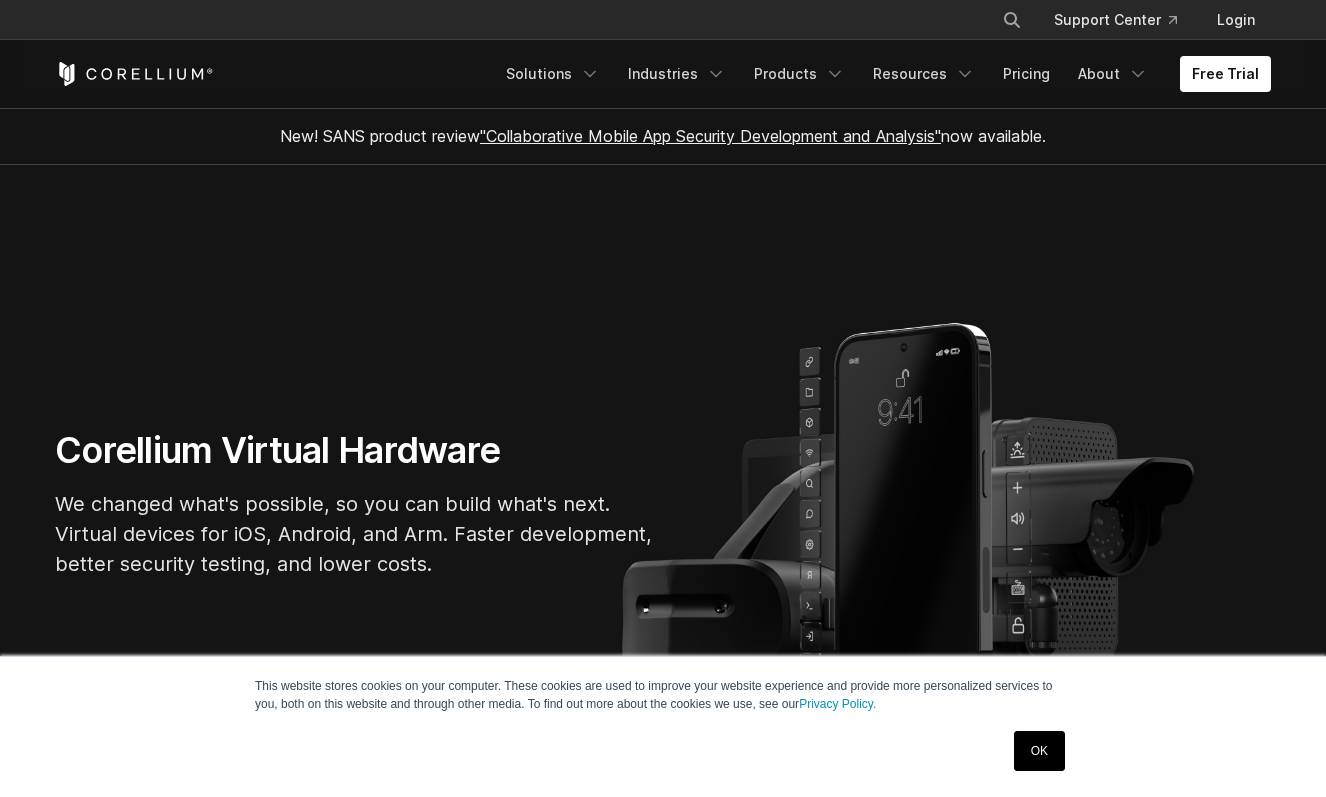 click on "OK" at bounding box center (1039, 751) 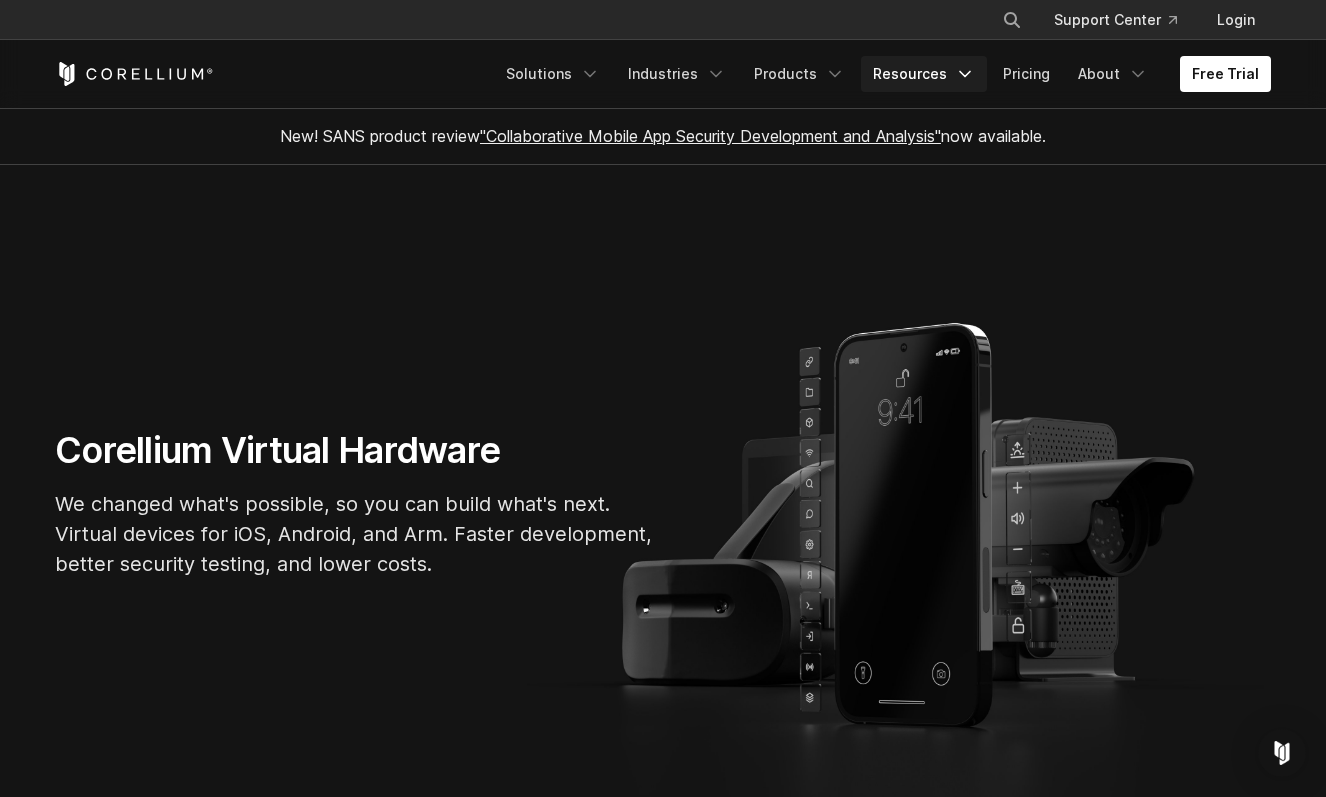 click 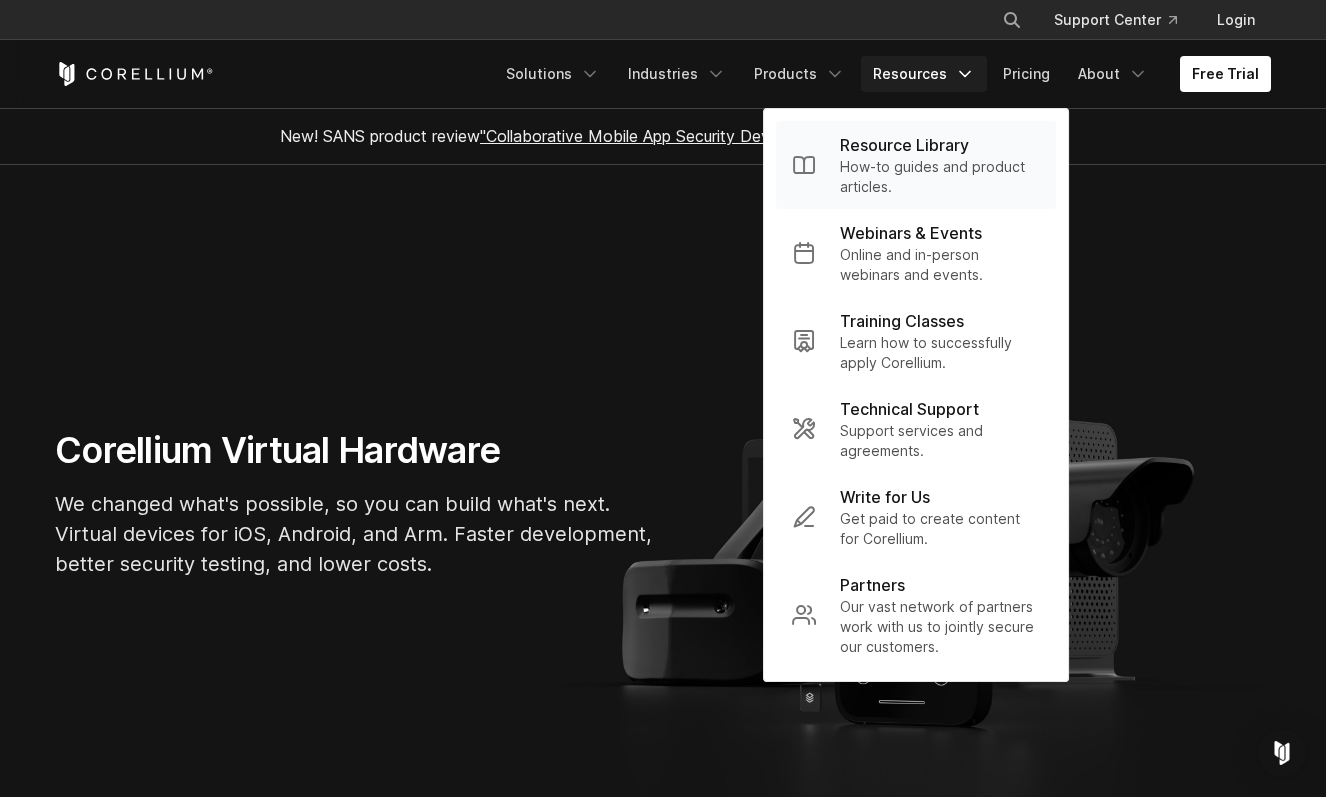 click on "Resource Library
How-to guides and product articles." at bounding box center [940, 165] 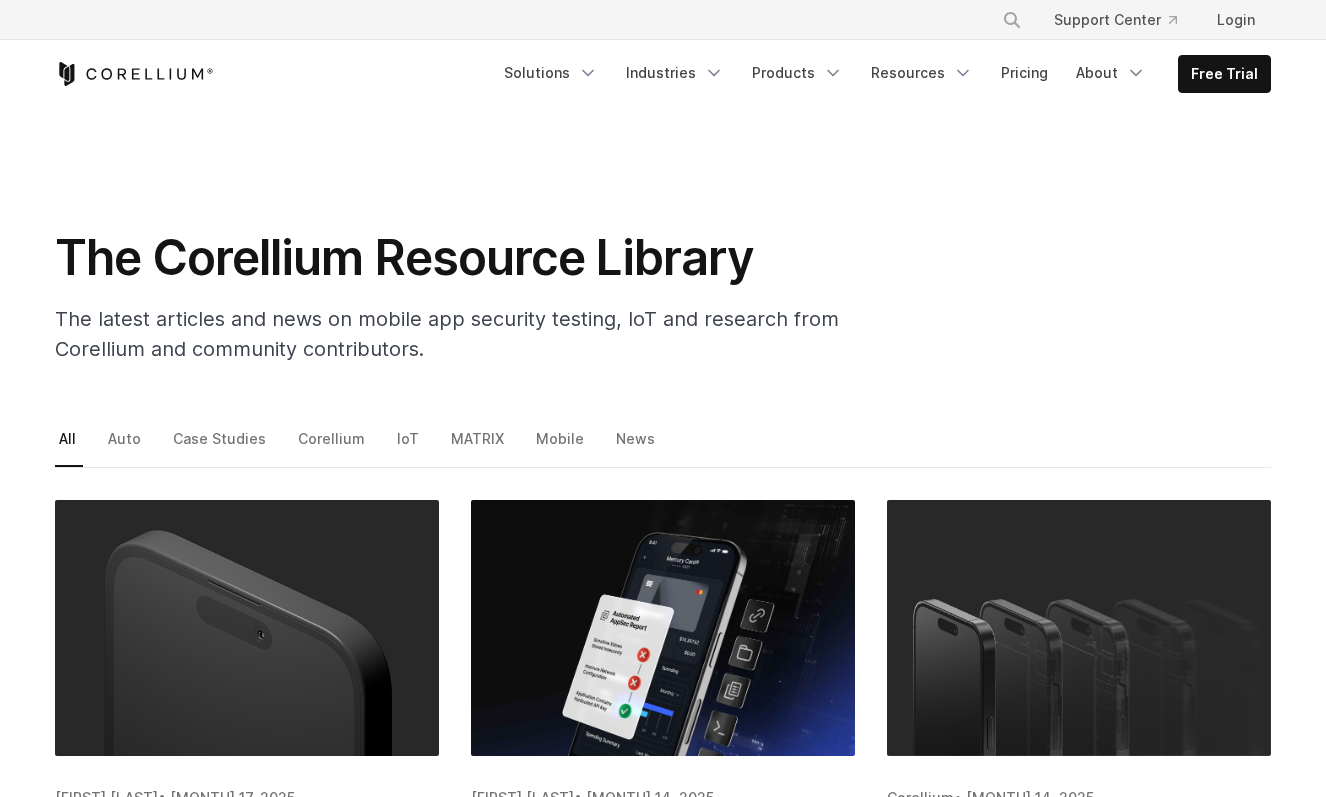 scroll, scrollTop: 0, scrollLeft: 0, axis: both 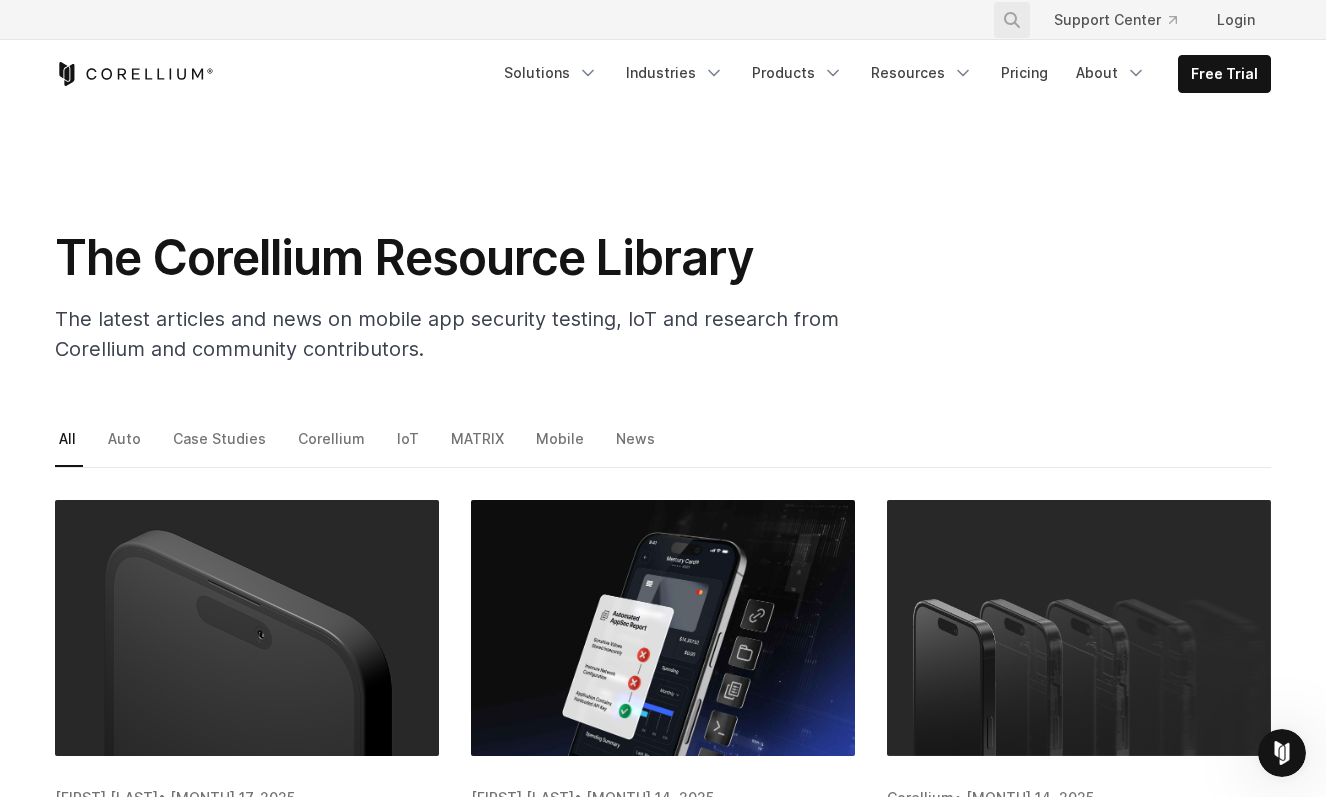 click 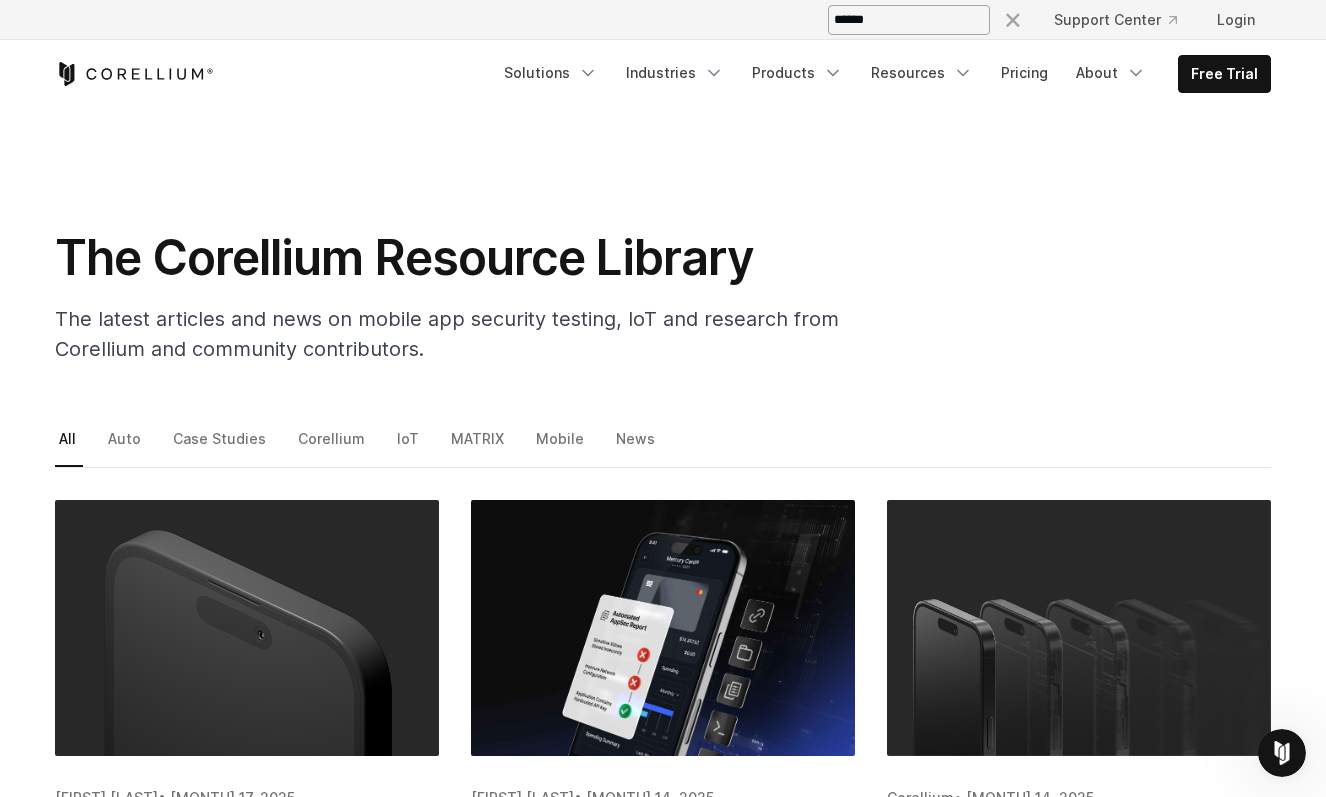 click on "Search our site..." at bounding box center [909, 20] 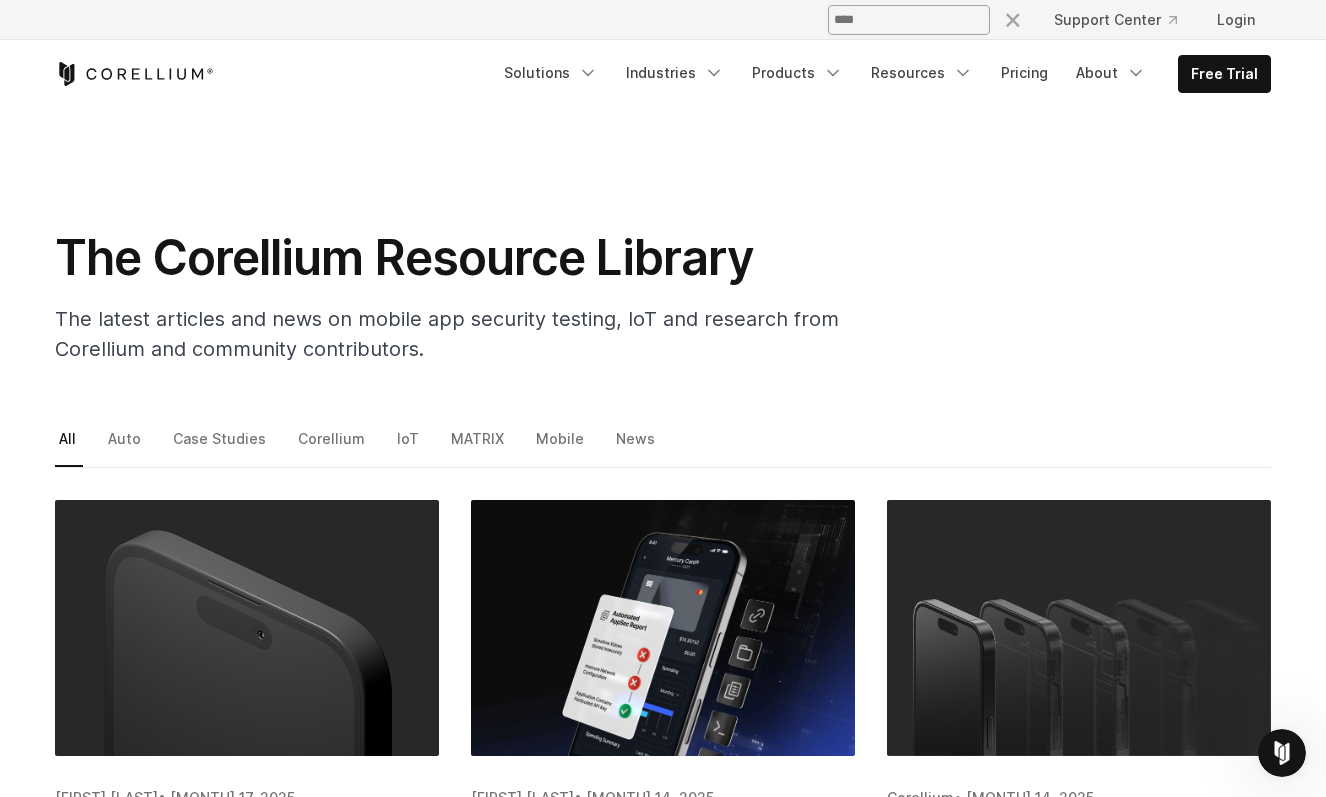 type on "****" 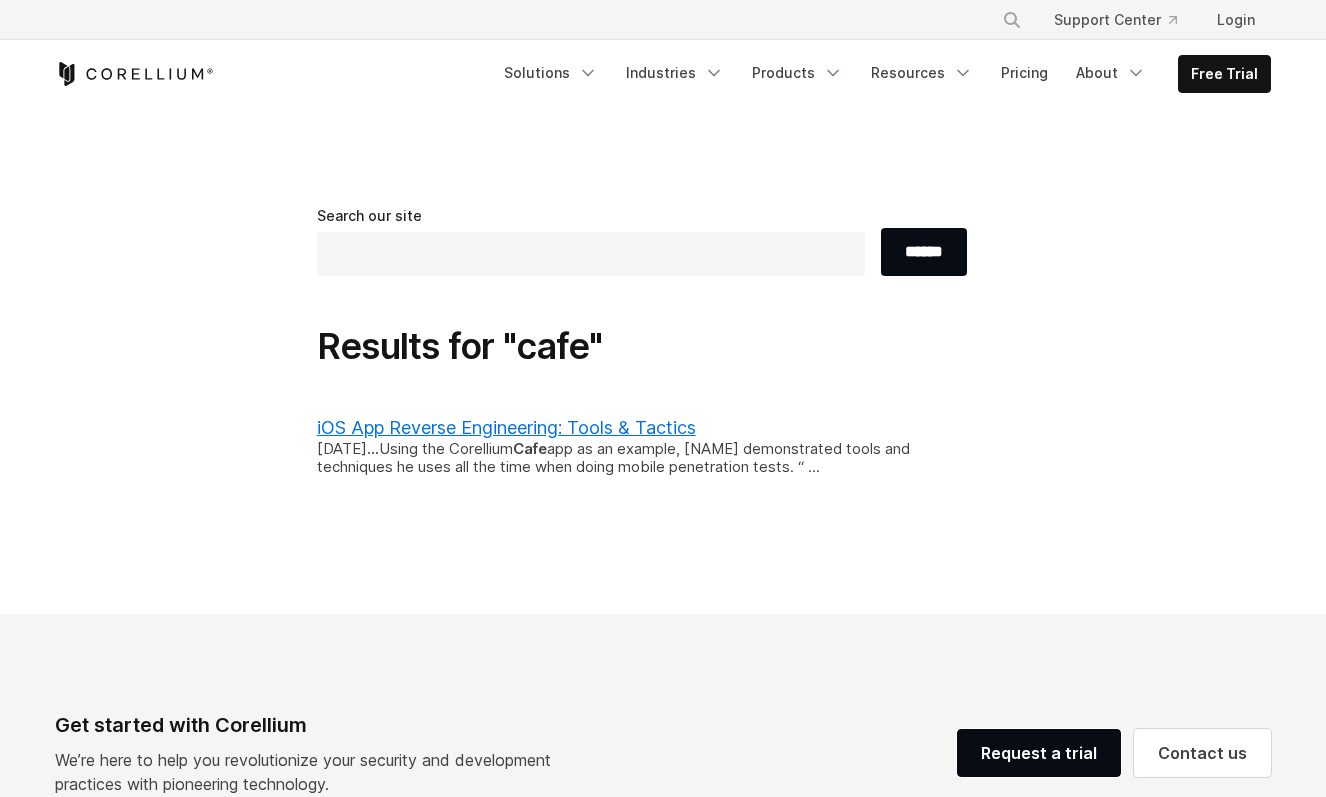 scroll, scrollTop: 0, scrollLeft: 0, axis: both 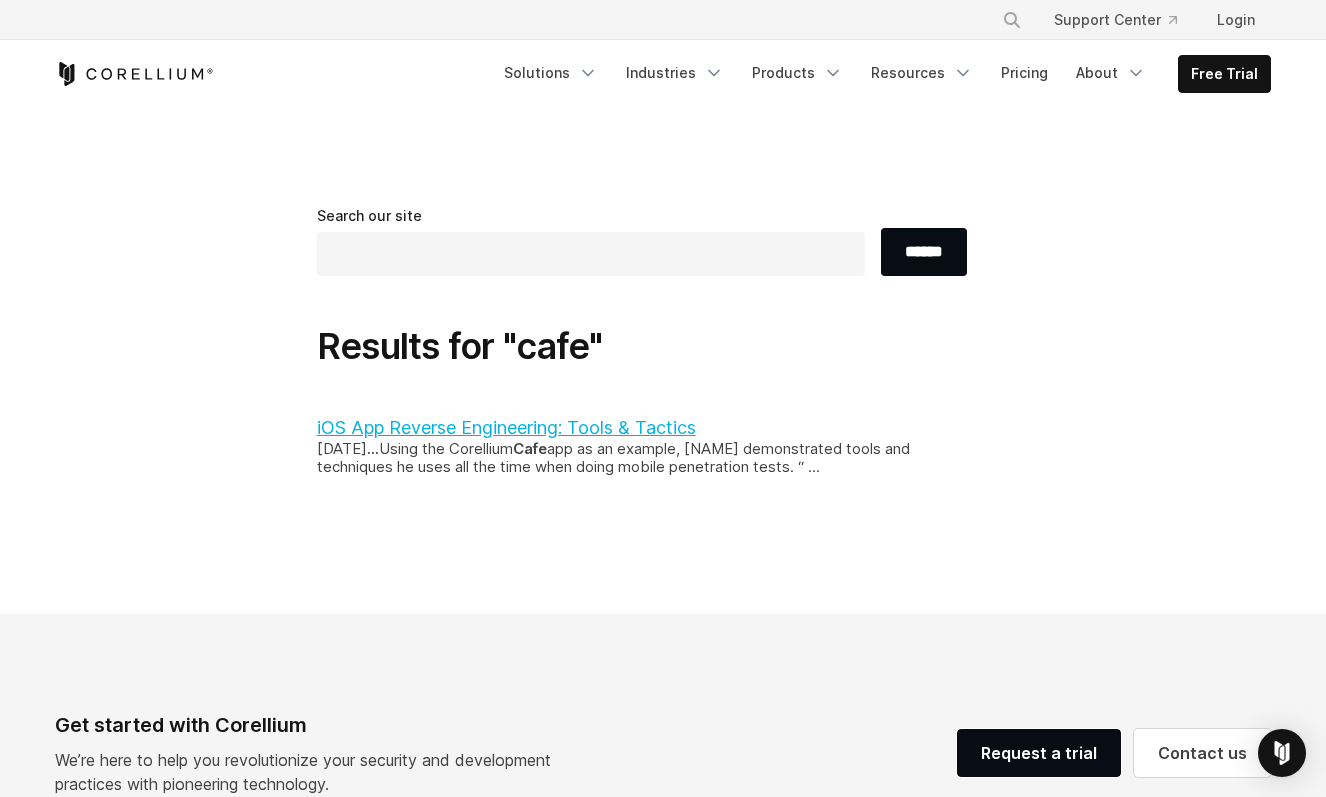 click on "iOS App Reverse Engineering: Tools & Tactics" at bounding box center [506, 427] 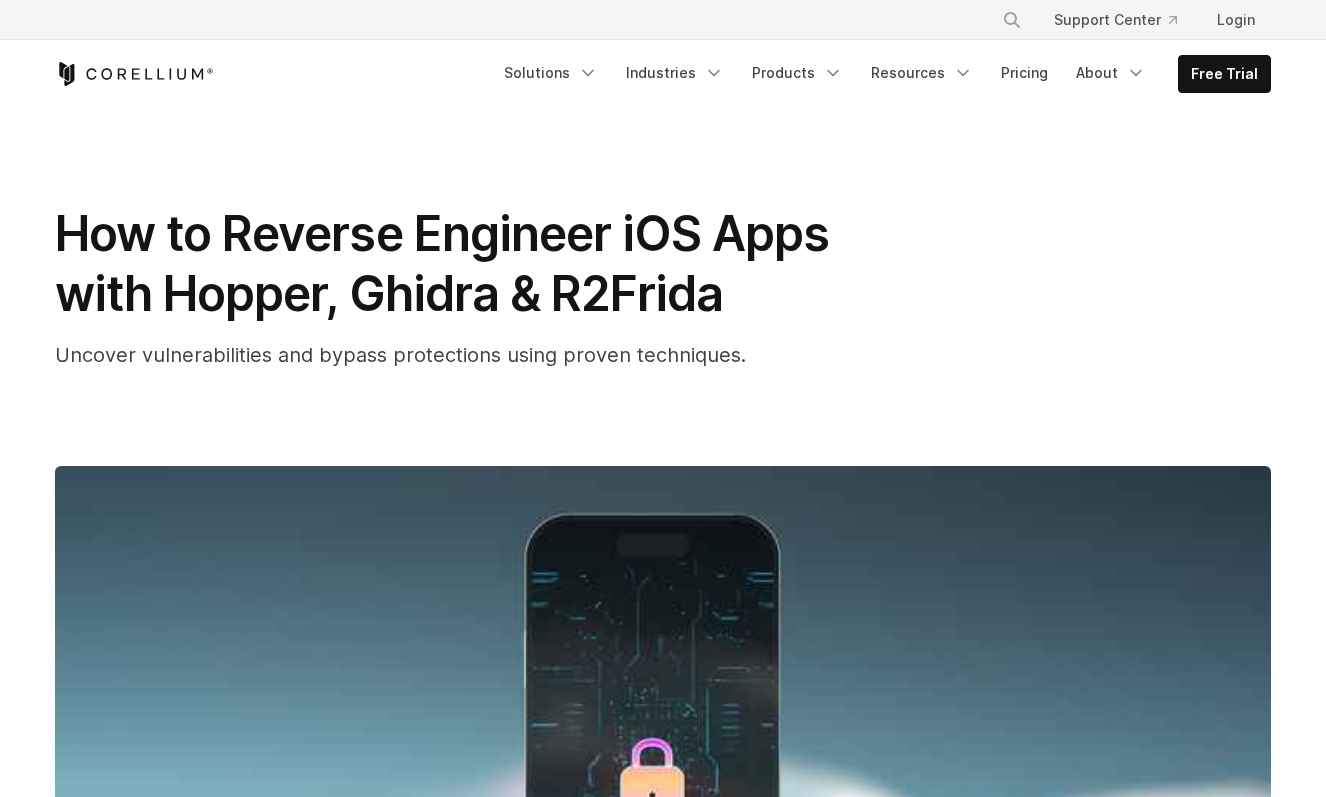 scroll, scrollTop: 0, scrollLeft: 0, axis: both 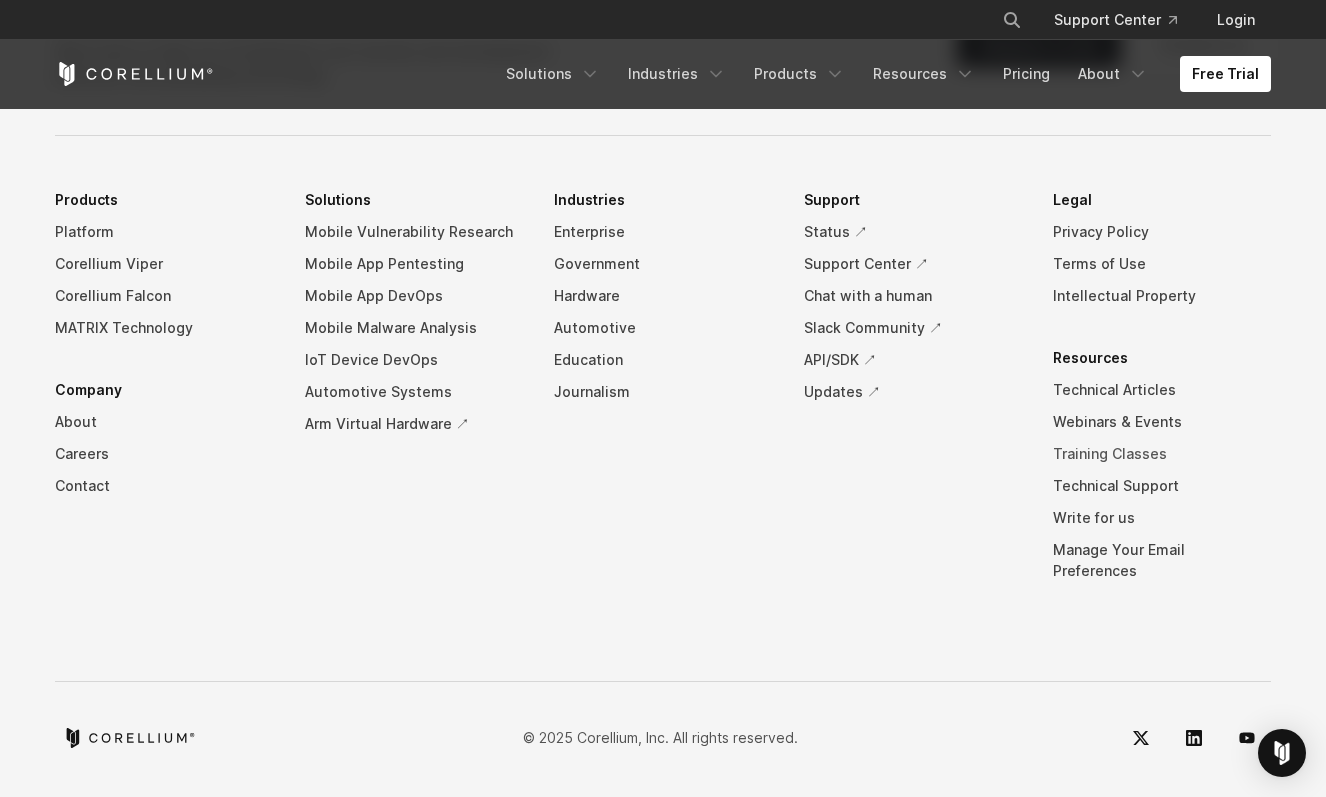 click on "Training Classes" at bounding box center (1162, 454) 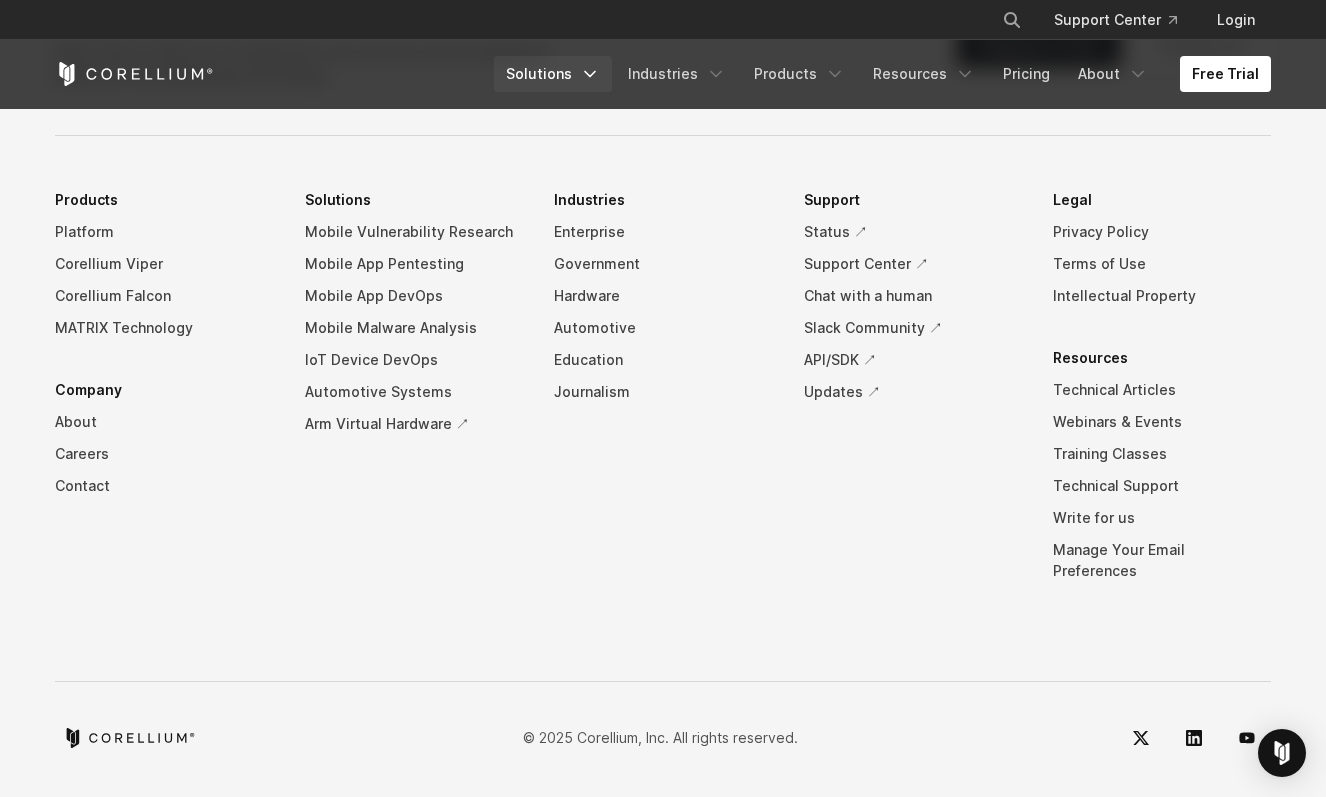 click 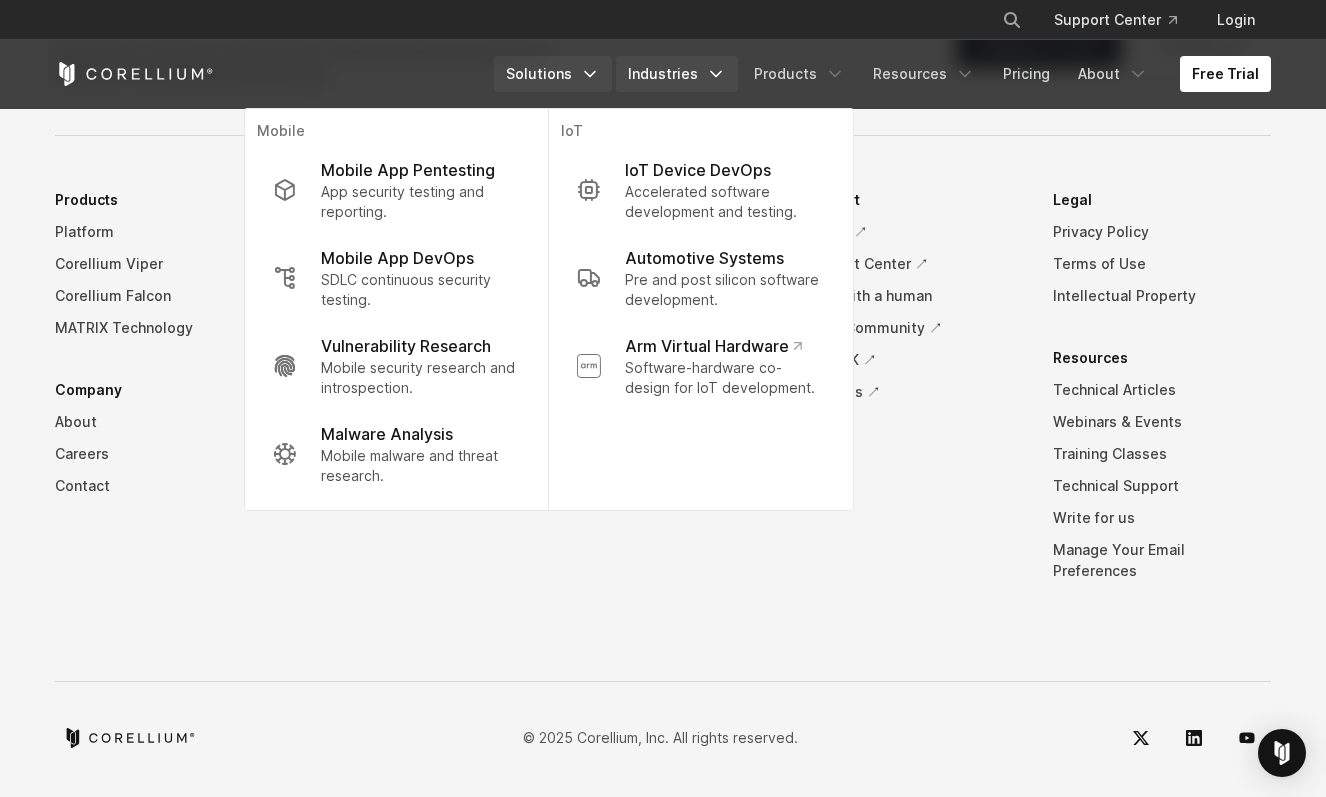 click 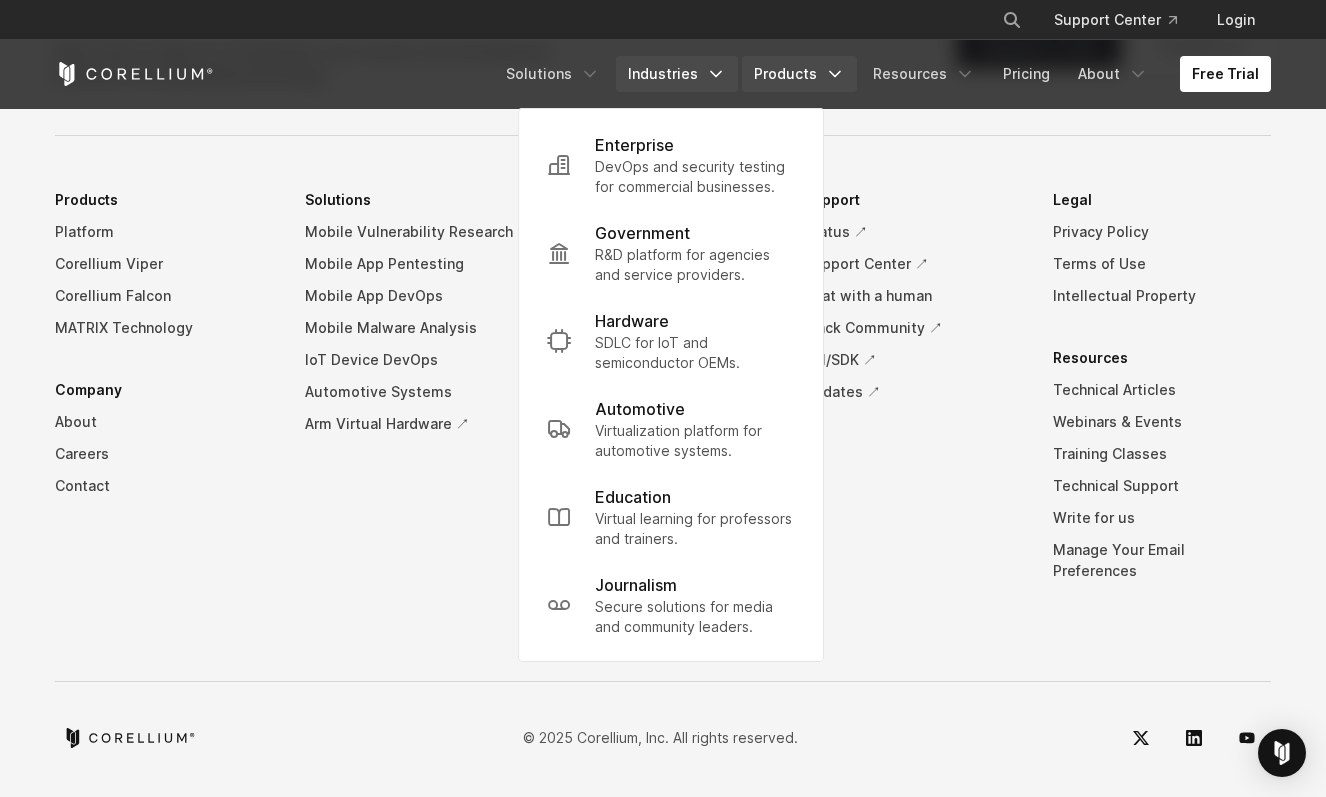click 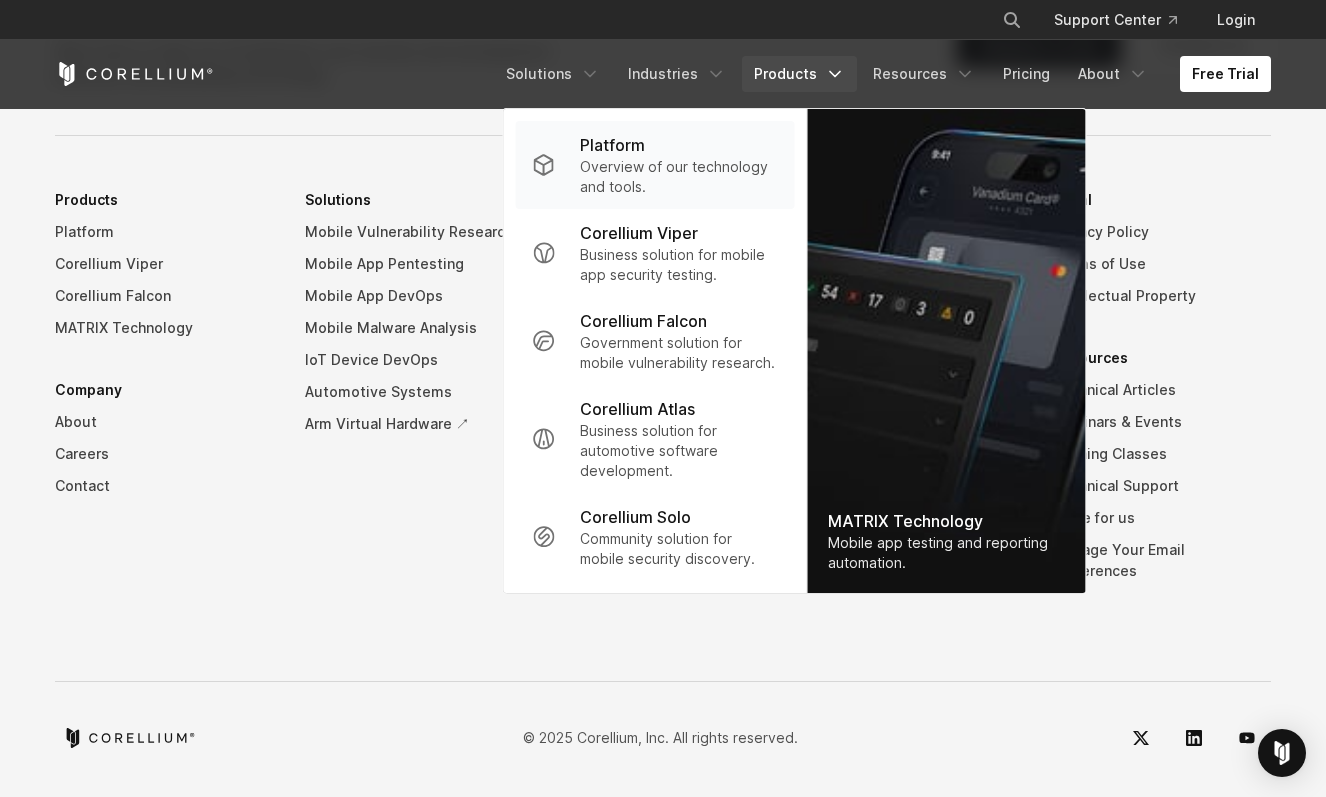 click on "Overview of our technology and tools." at bounding box center [679, 177] 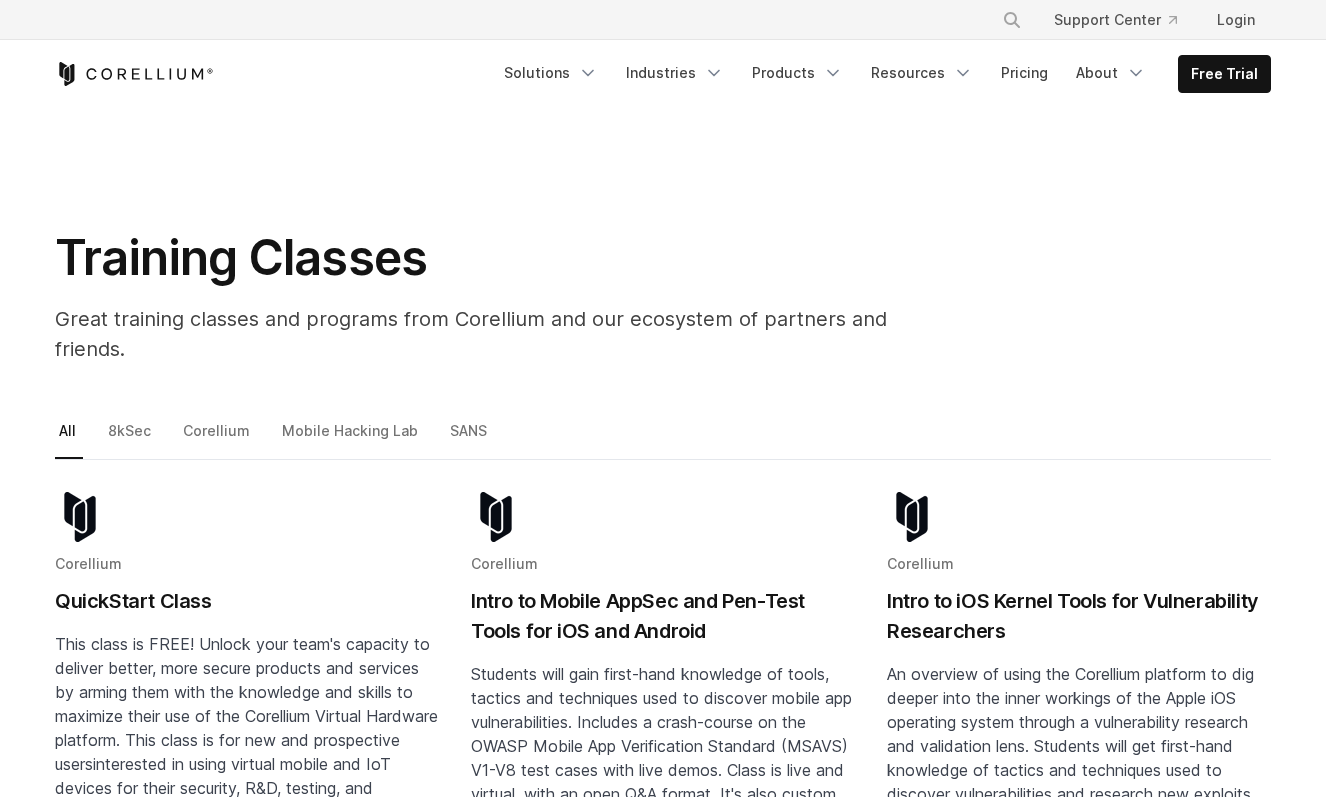 scroll, scrollTop: 0, scrollLeft: 0, axis: both 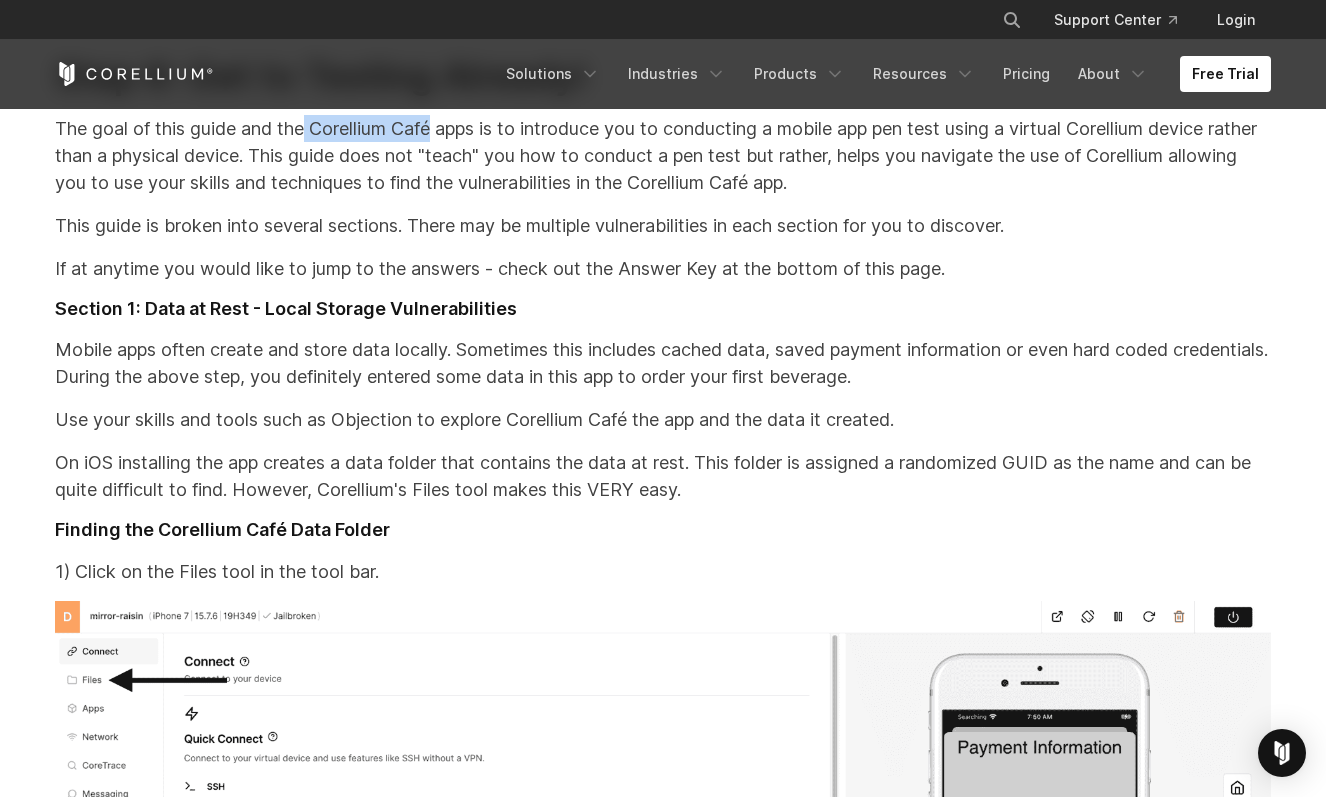 drag, startPoint x: 436, startPoint y: 175, endPoint x: 312, endPoint y: 182, distance: 124.197426 